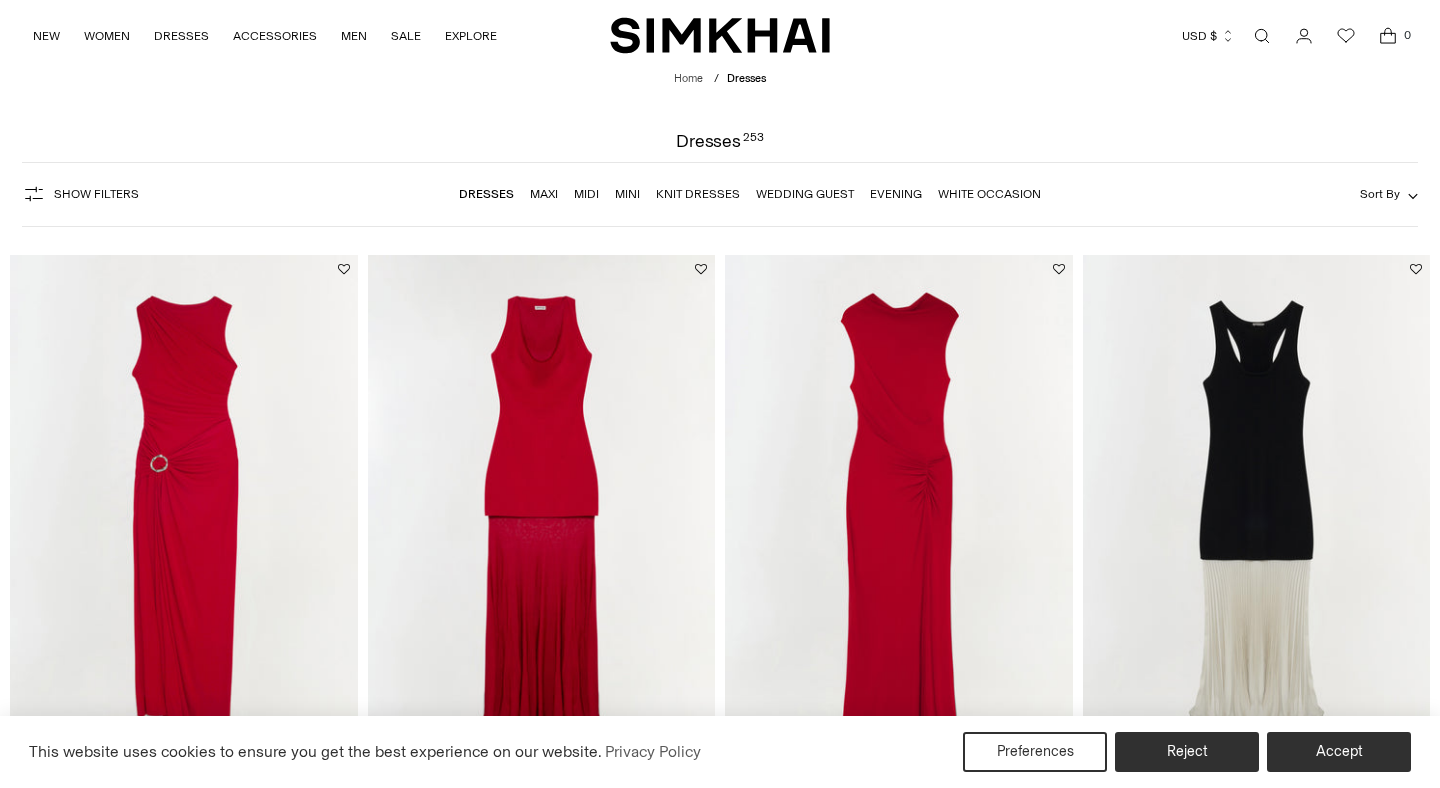 scroll, scrollTop: 0, scrollLeft: 0, axis: both 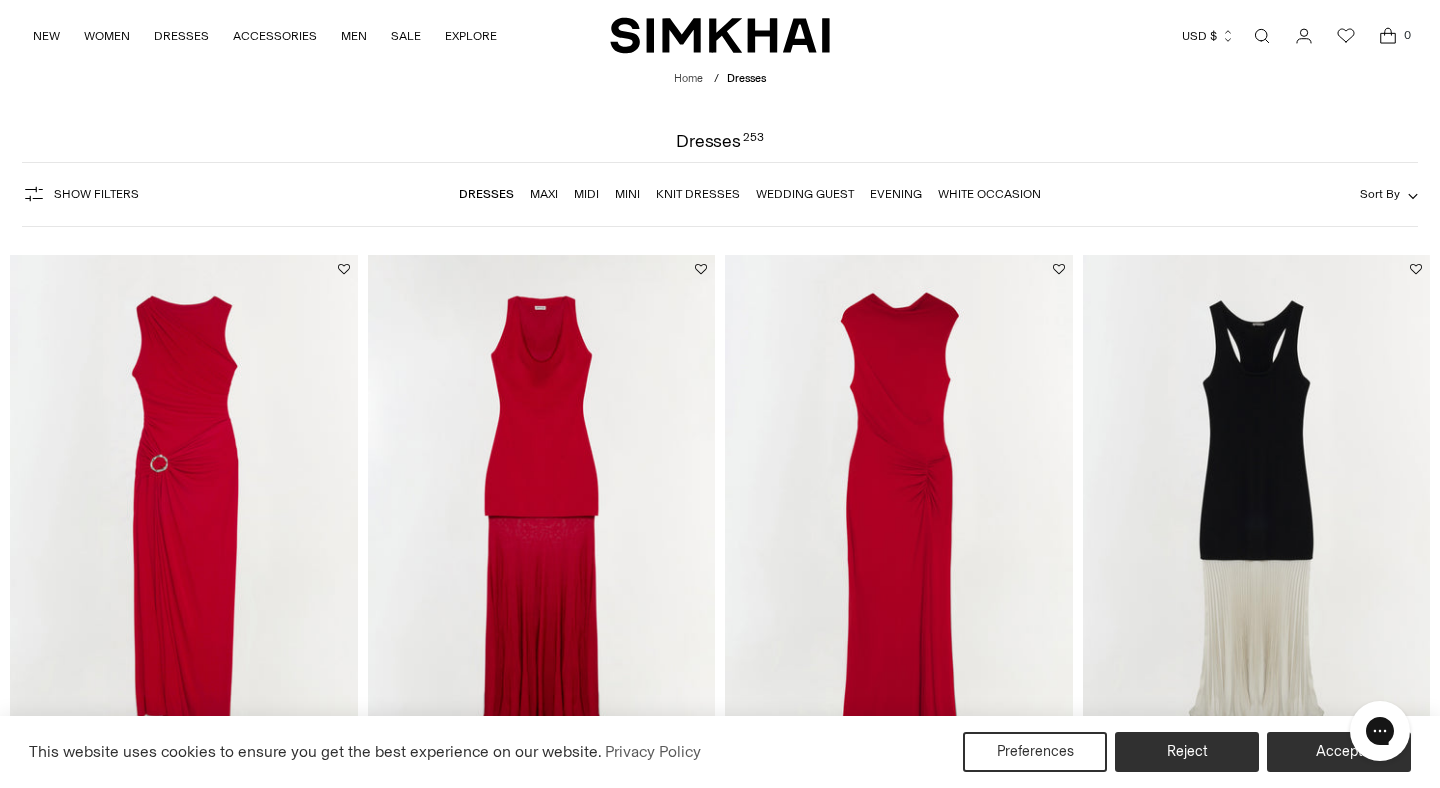 click on "Wedding Guest" at bounding box center (805, 194) 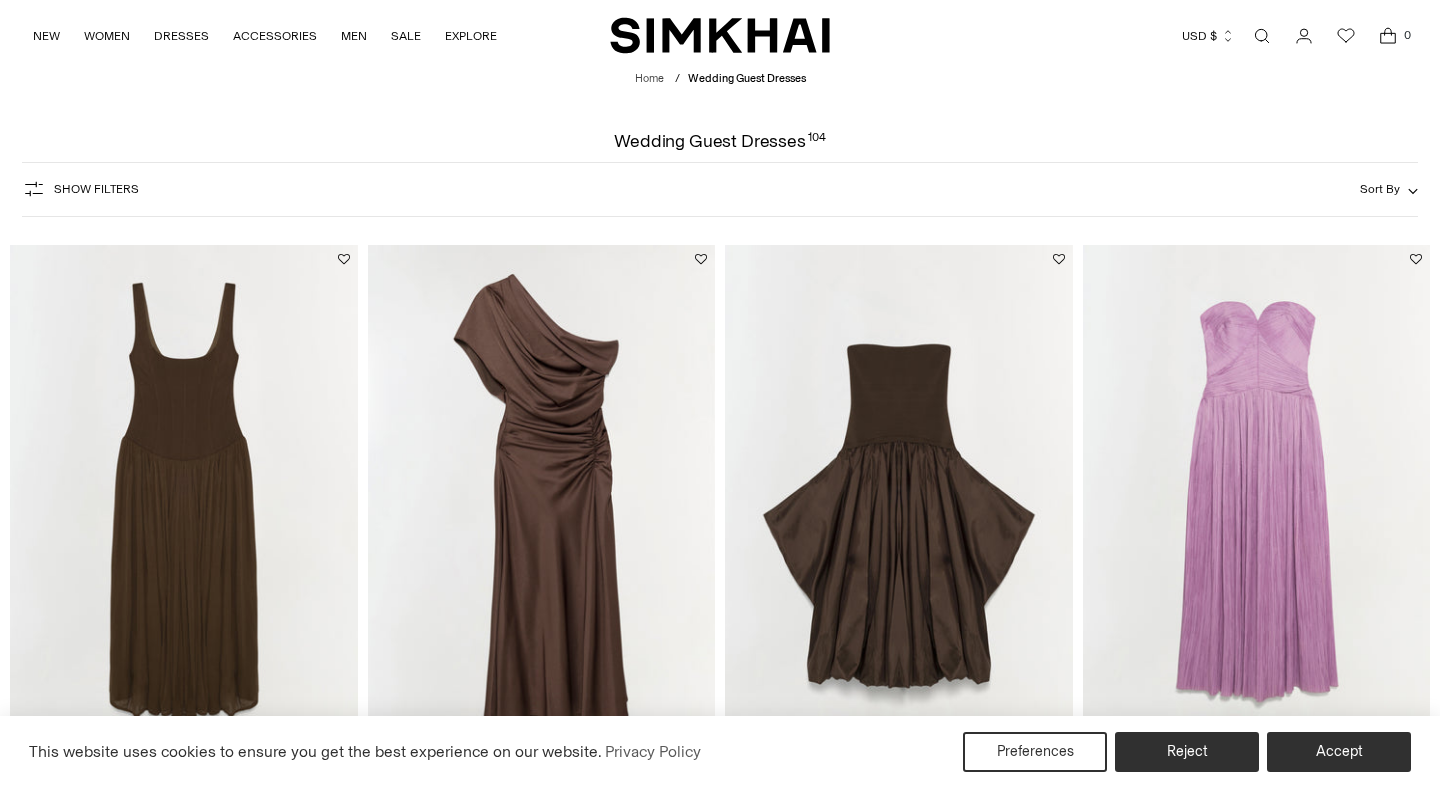 scroll, scrollTop: 0, scrollLeft: 0, axis: both 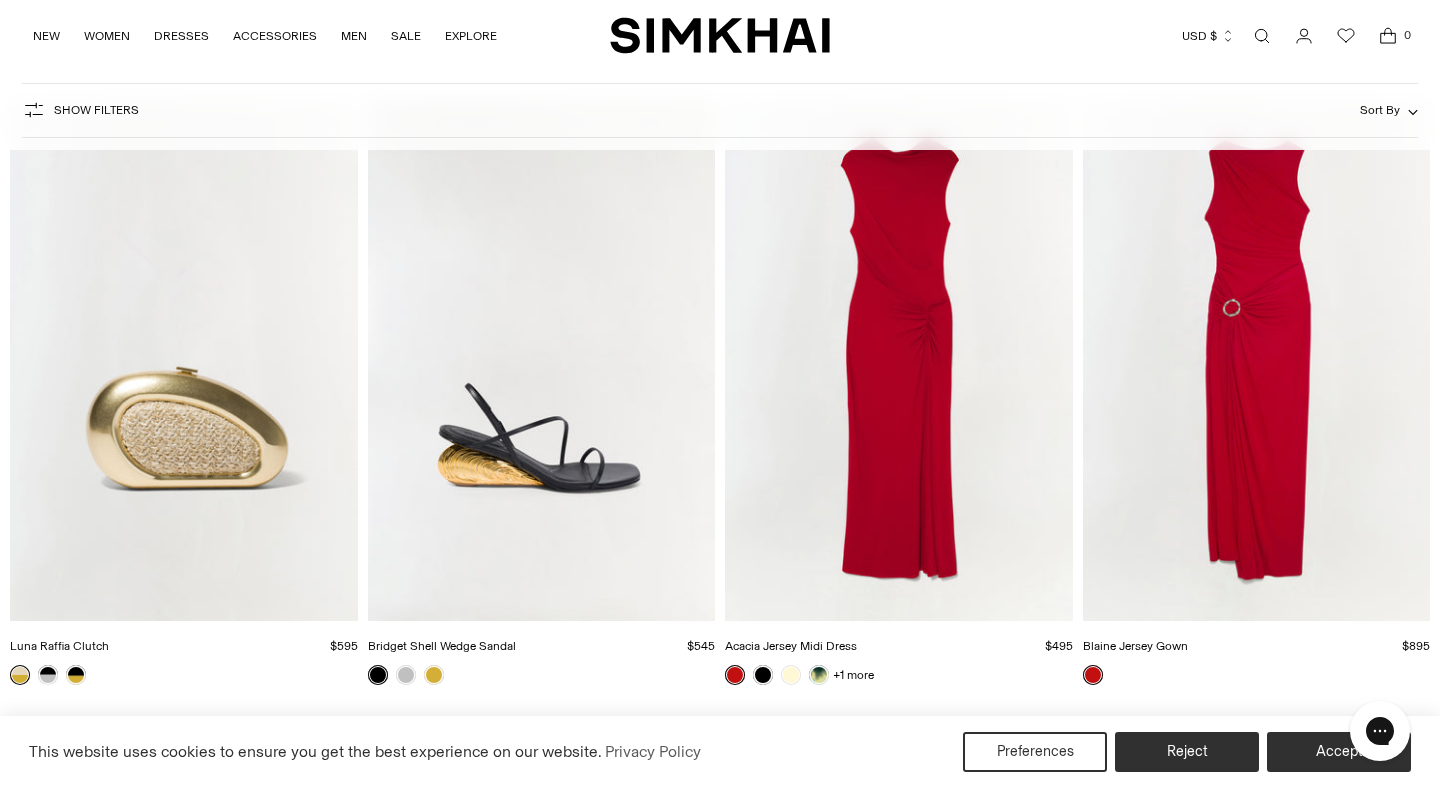 click at bounding box center [0, 0] 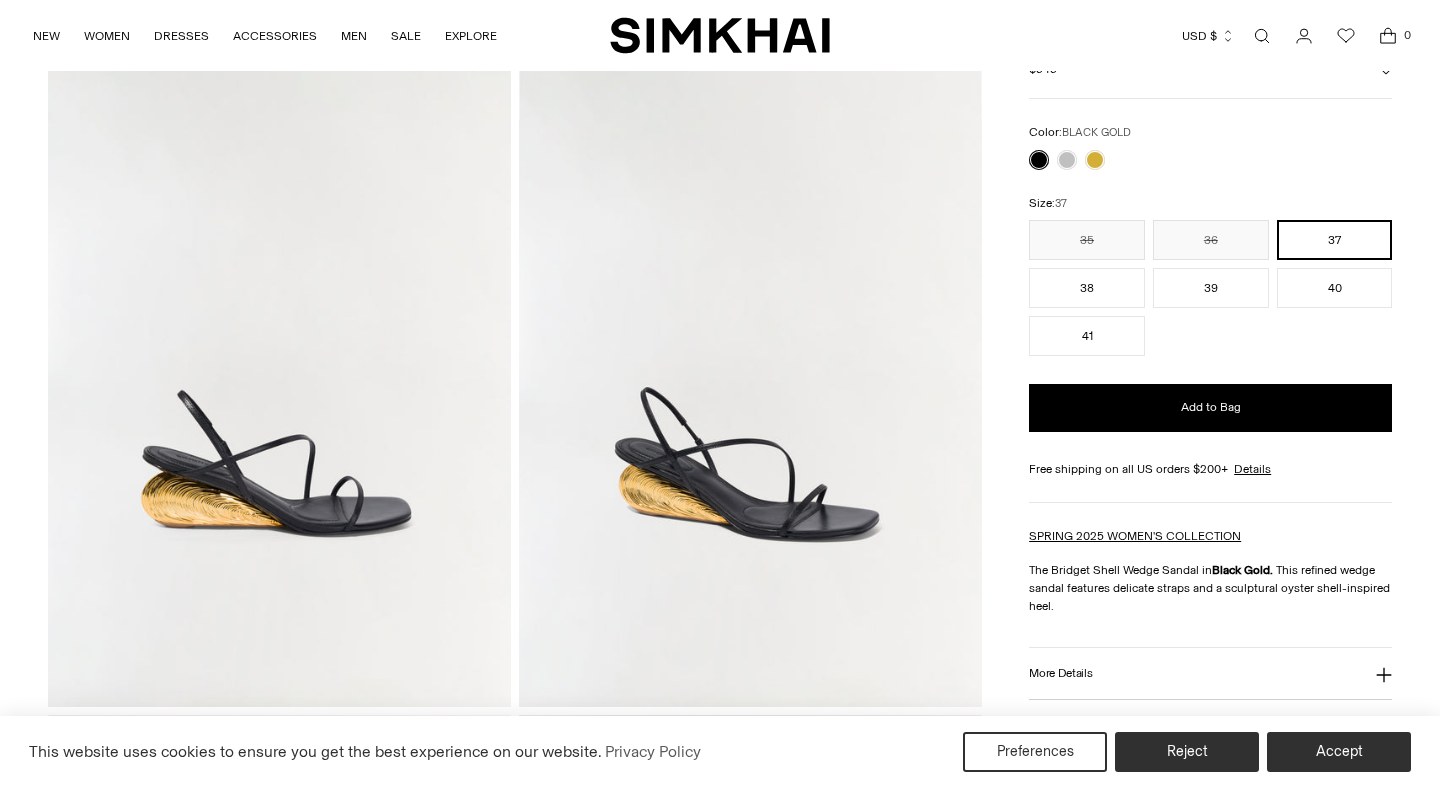 scroll, scrollTop: 99, scrollLeft: 0, axis: vertical 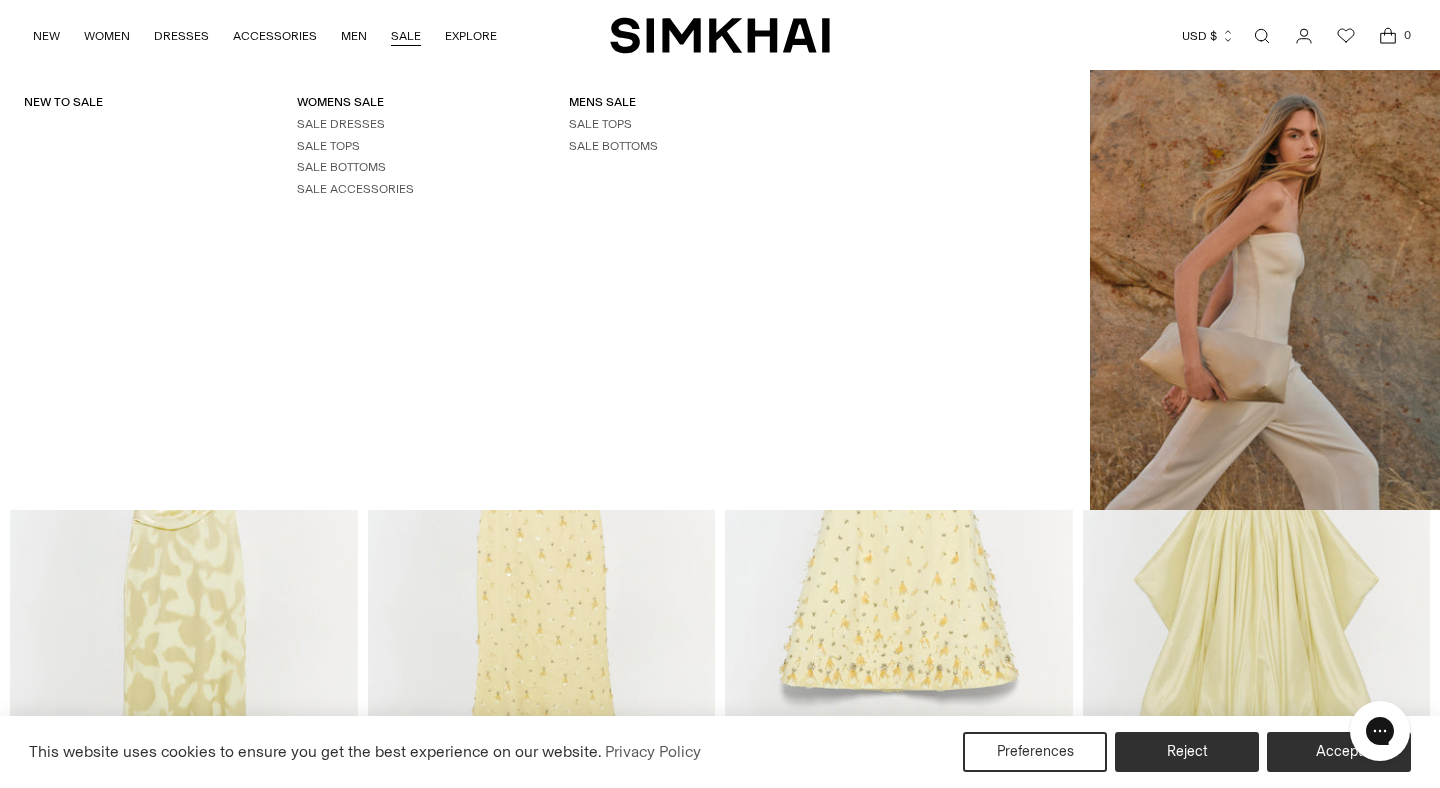 click on "SALE" at bounding box center [406, 36] 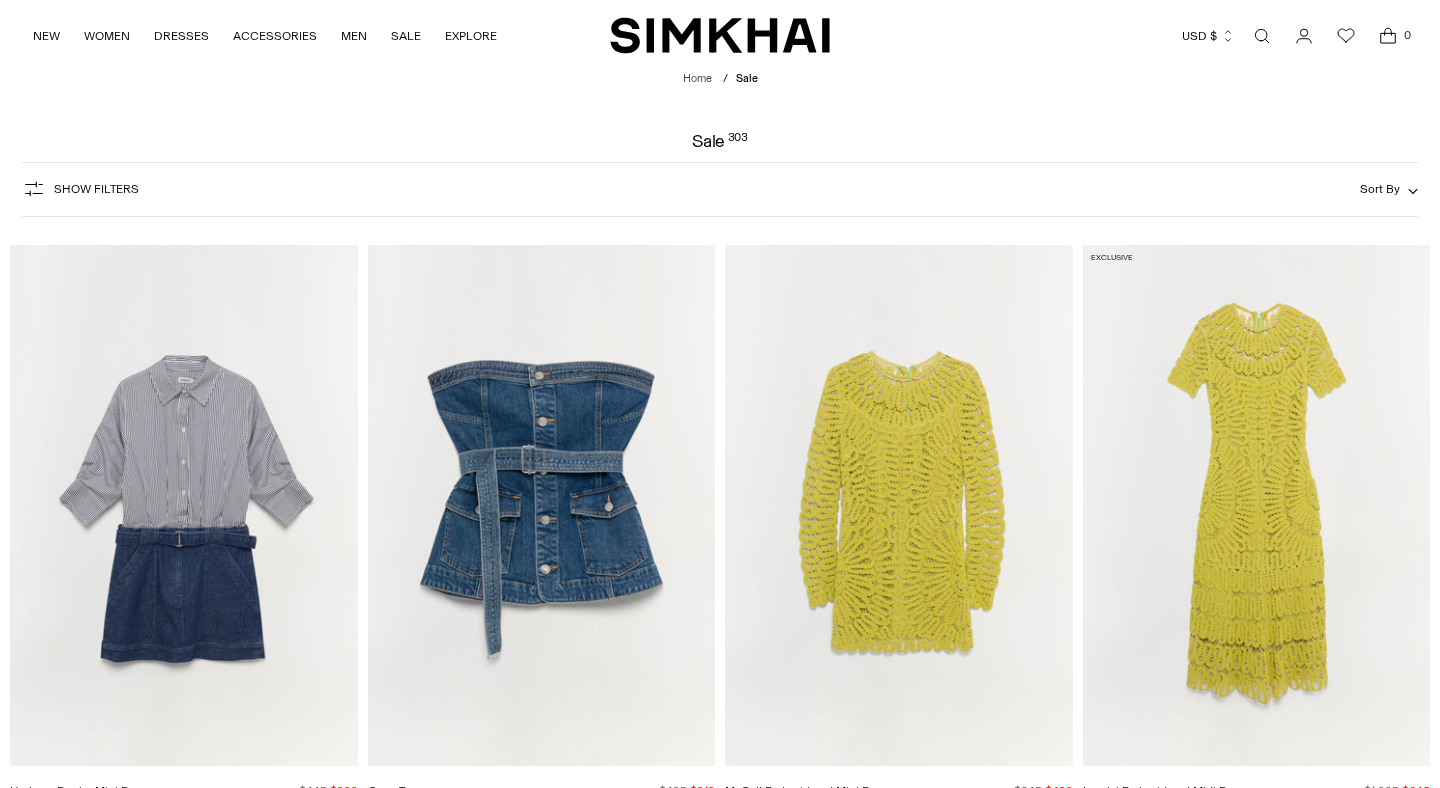scroll, scrollTop: 0, scrollLeft: 0, axis: both 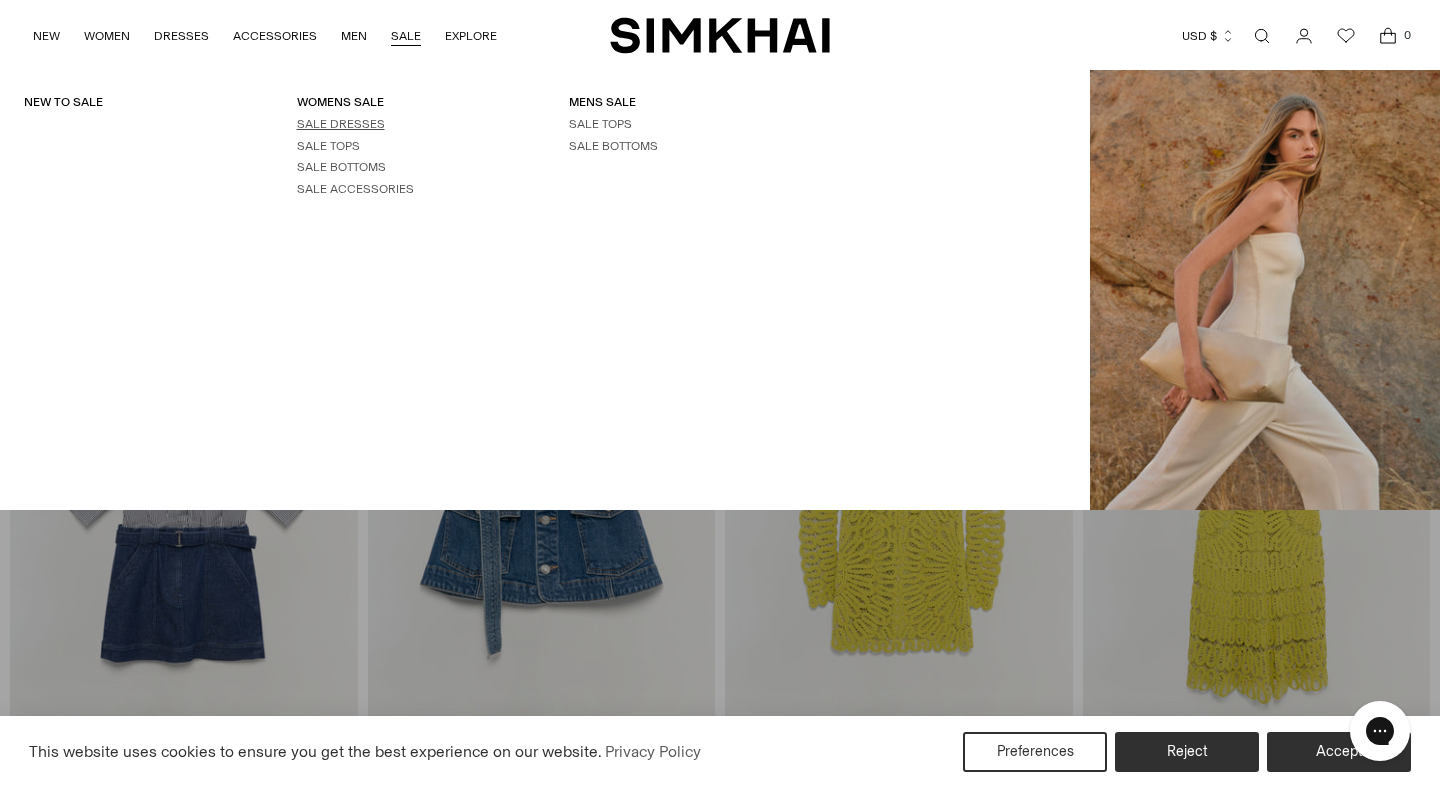 click on "SALE DRESSES" at bounding box center (341, 124) 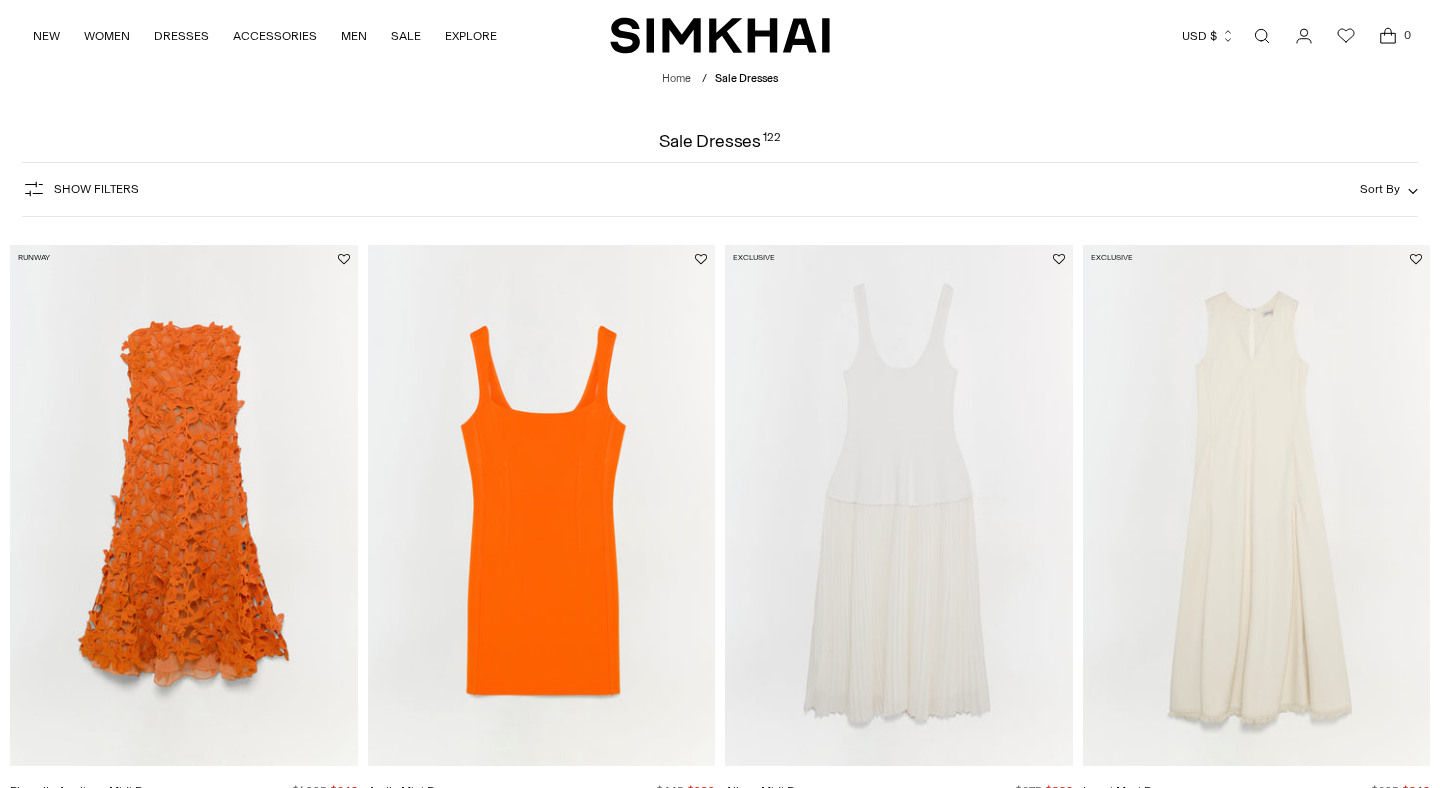 scroll, scrollTop: 0, scrollLeft: 0, axis: both 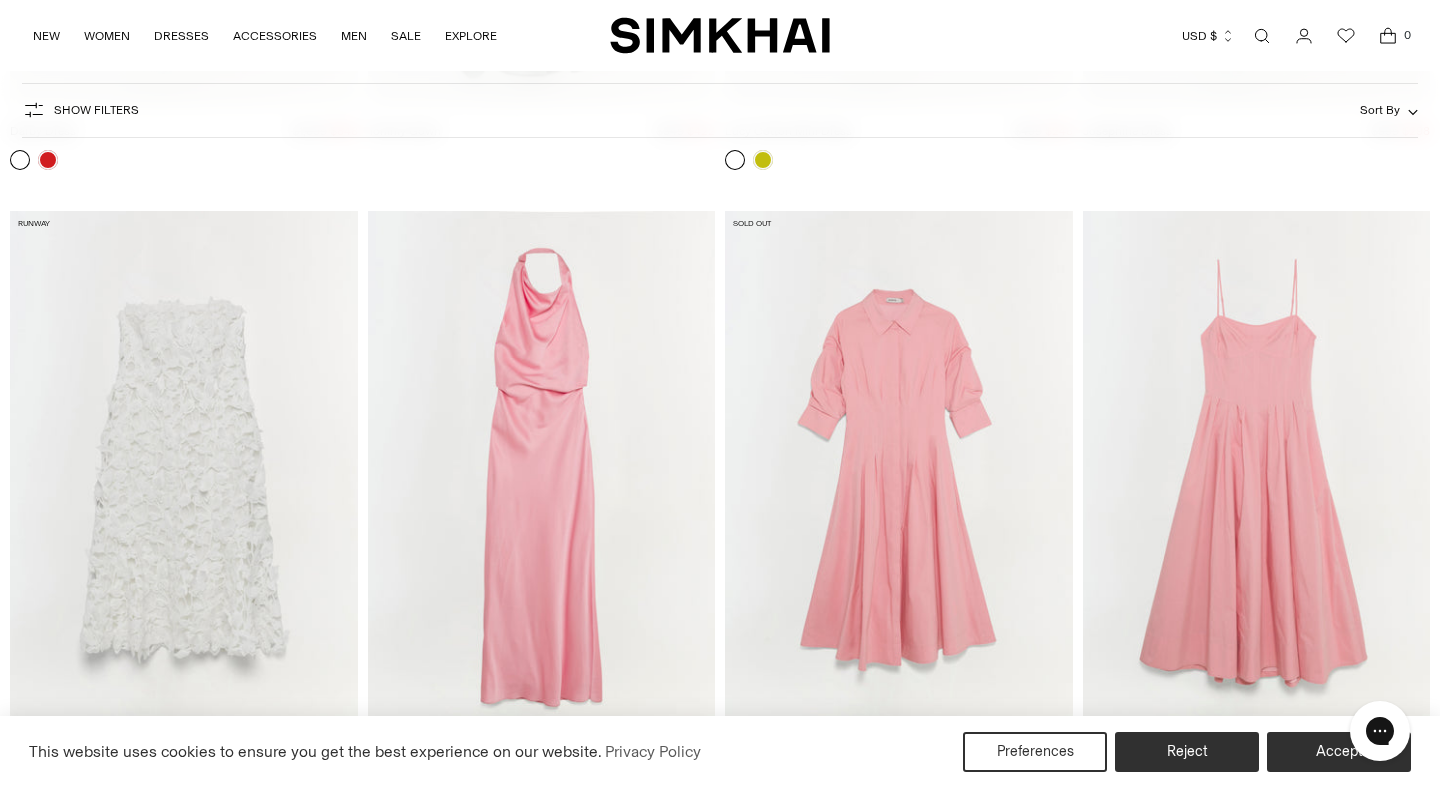click at bounding box center [0, 0] 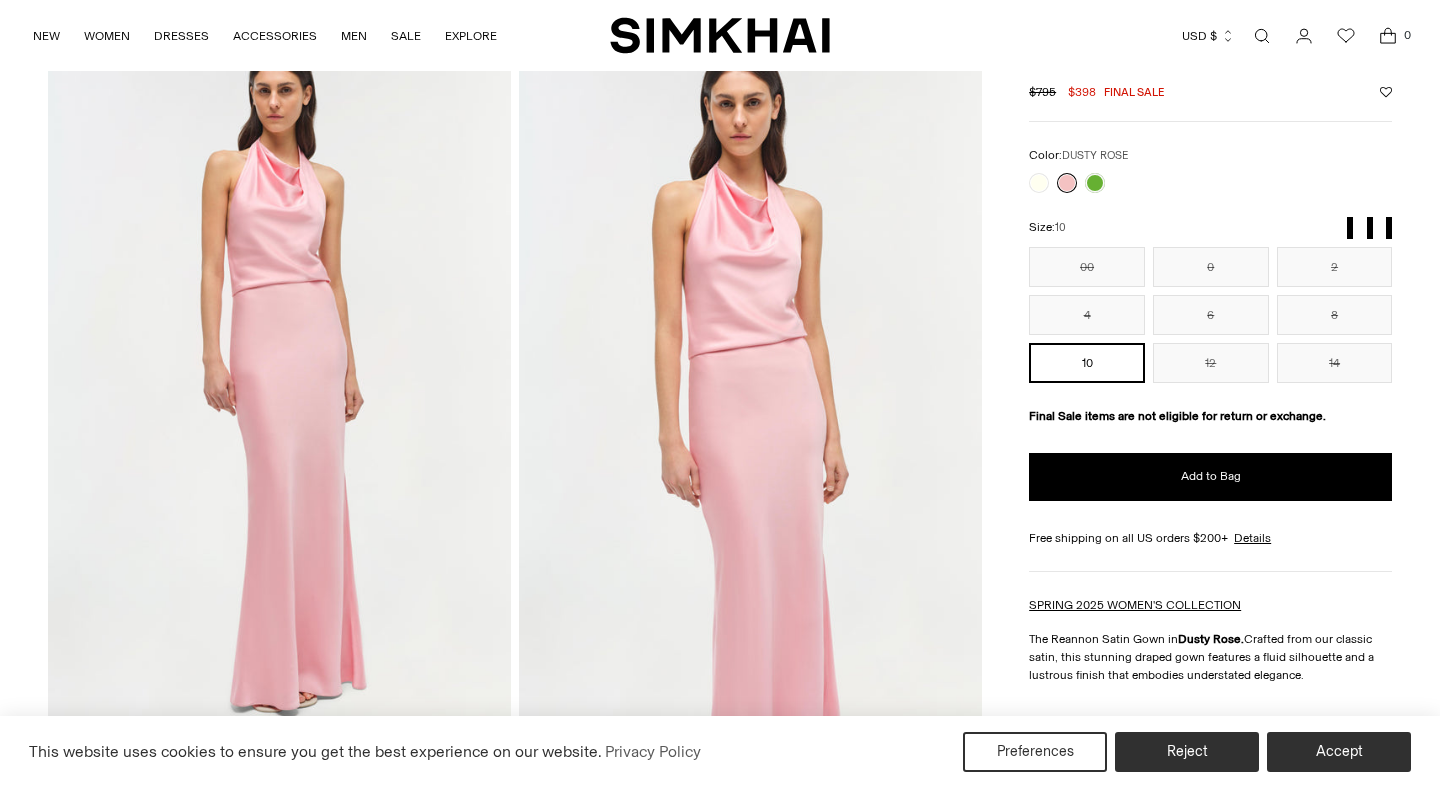 scroll, scrollTop: 76, scrollLeft: 0, axis: vertical 